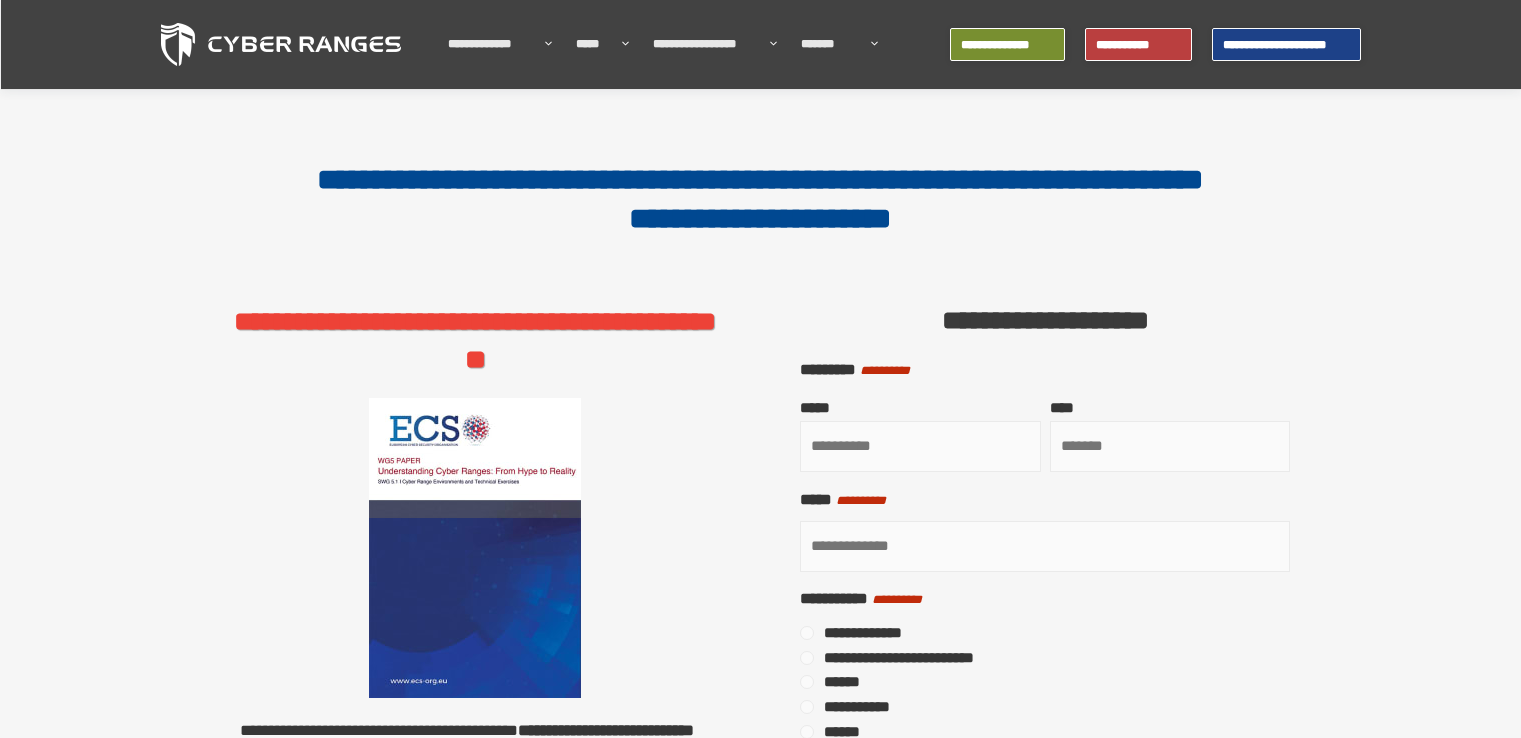 scroll, scrollTop: 100, scrollLeft: 0, axis: vertical 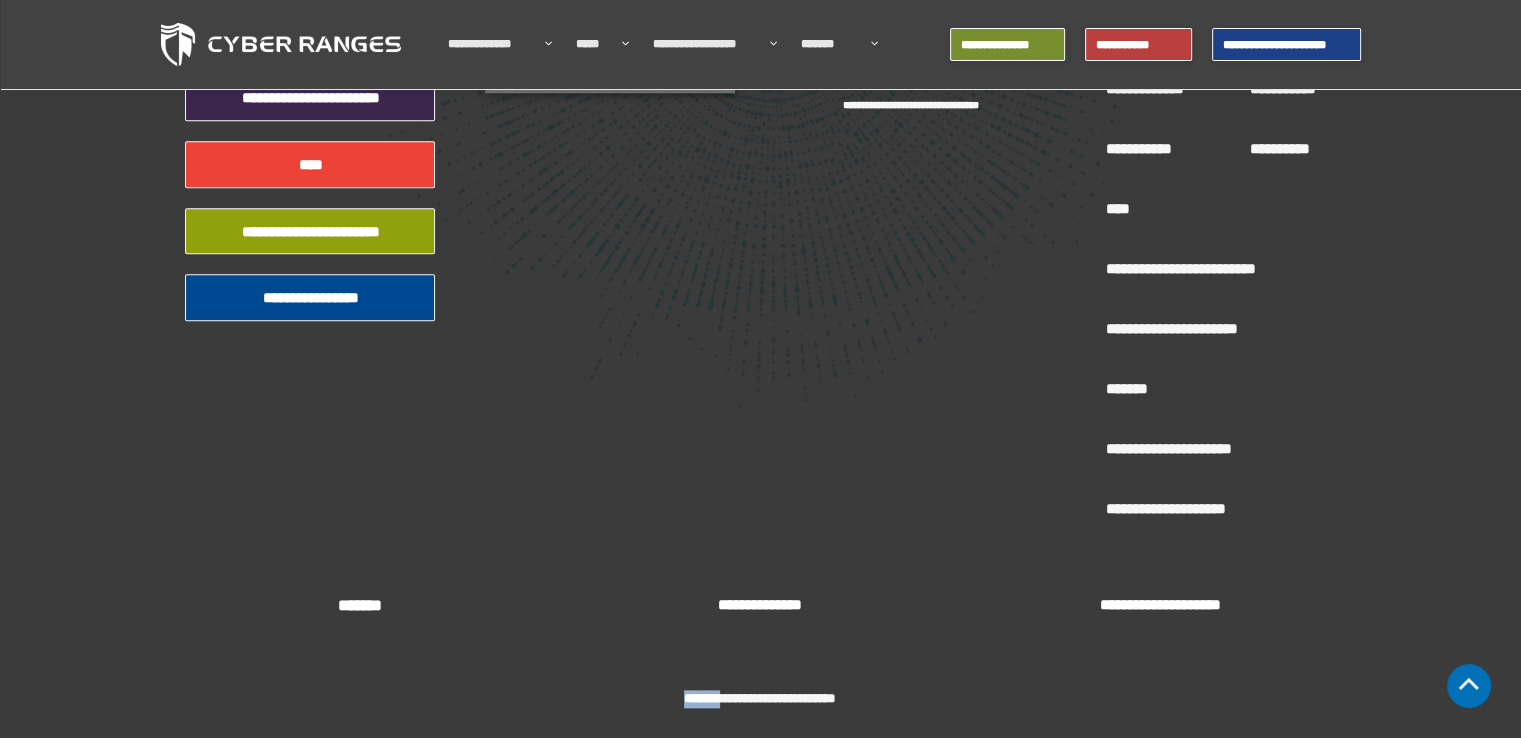 drag, startPoint x: 714, startPoint y: 699, endPoint x: 652, endPoint y: 699, distance: 62 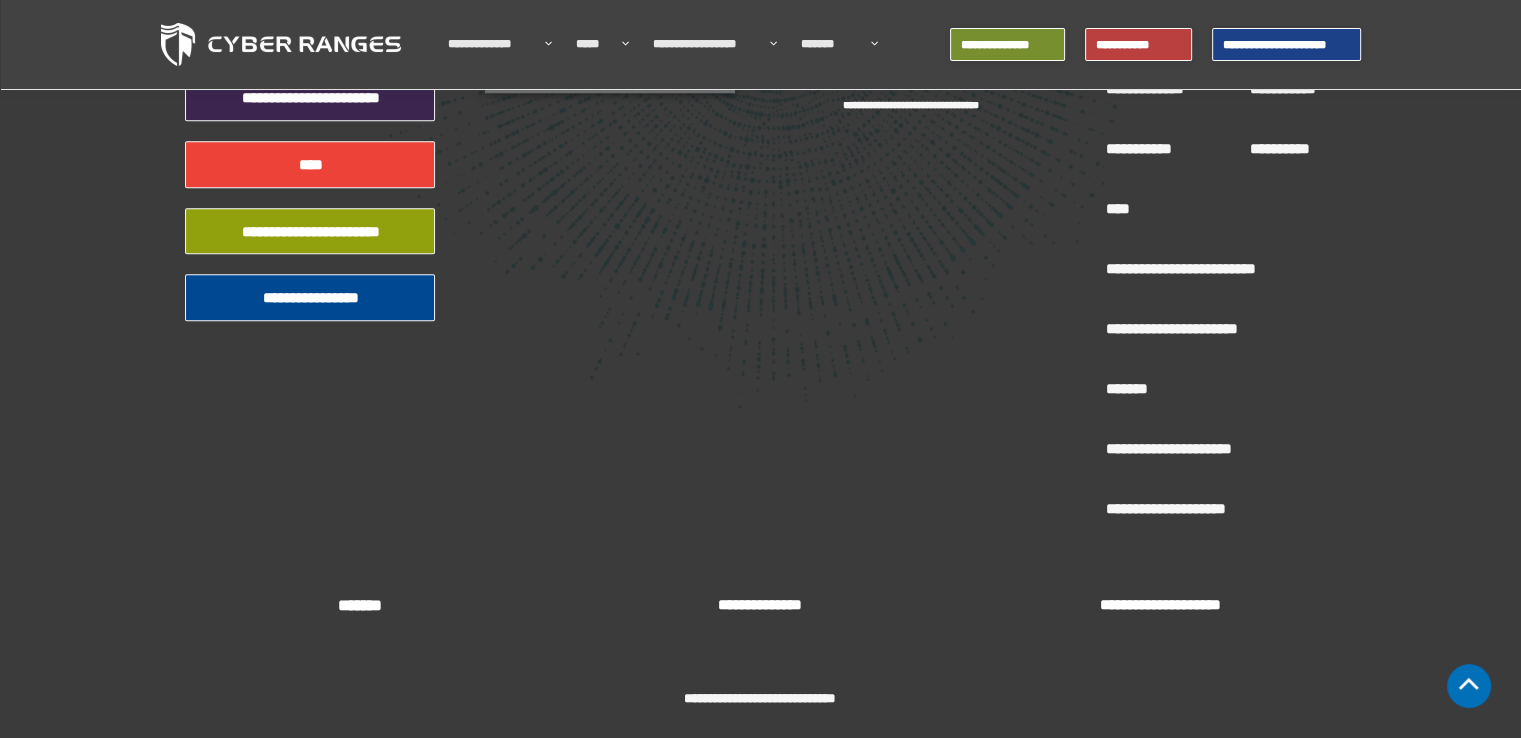click on "**********" at bounding box center [760, 684] 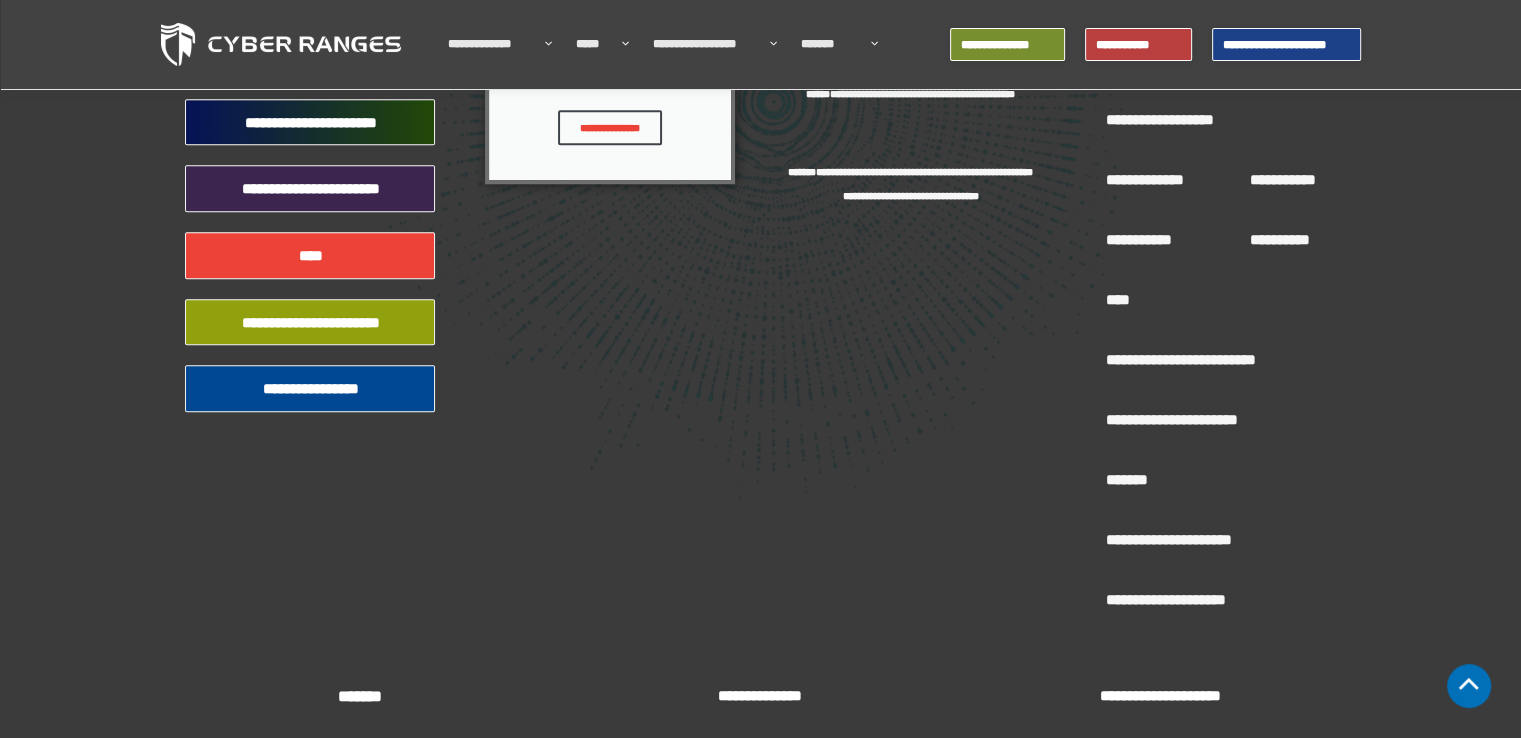scroll, scrollTop: 2054, scrollLeft: 0, axis: vertical 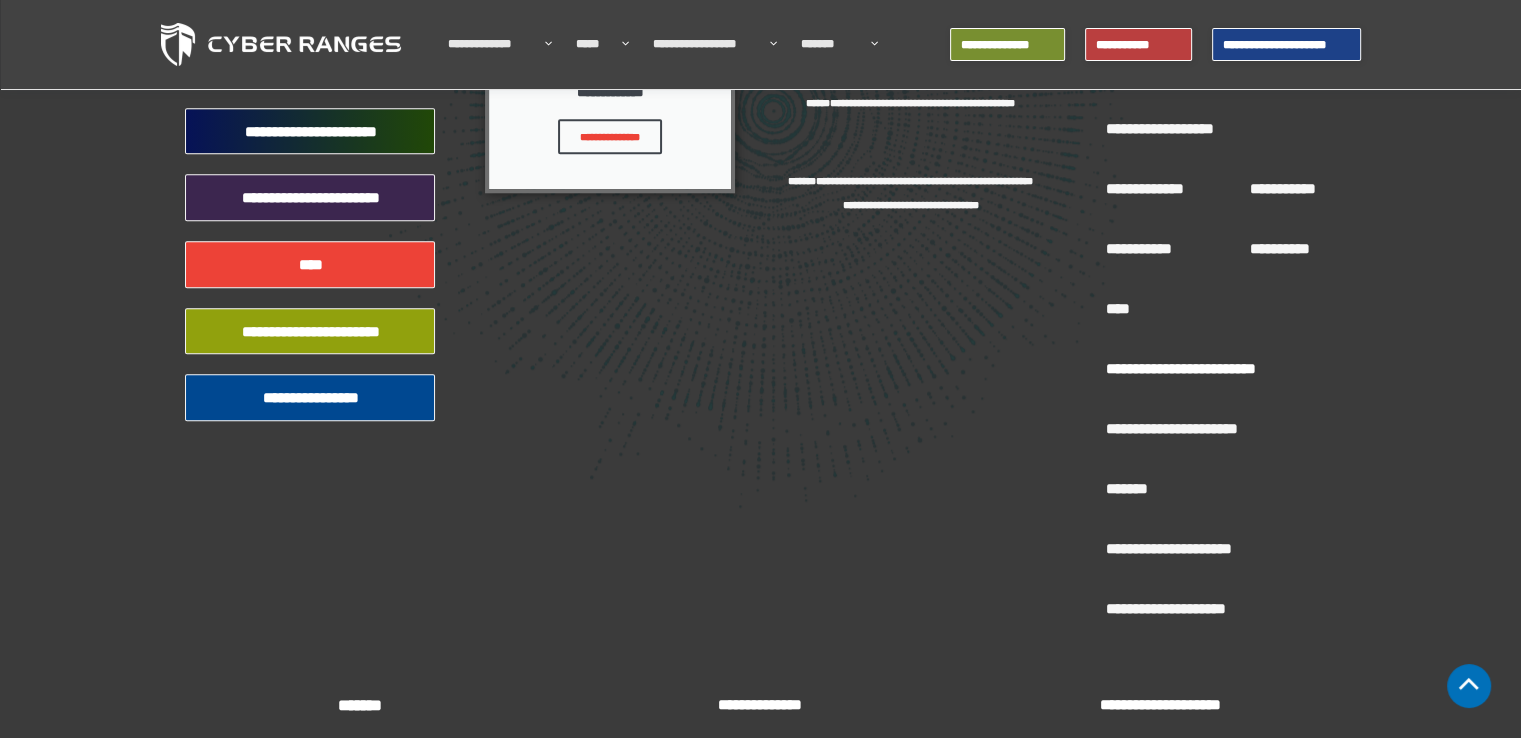 click on "**********" 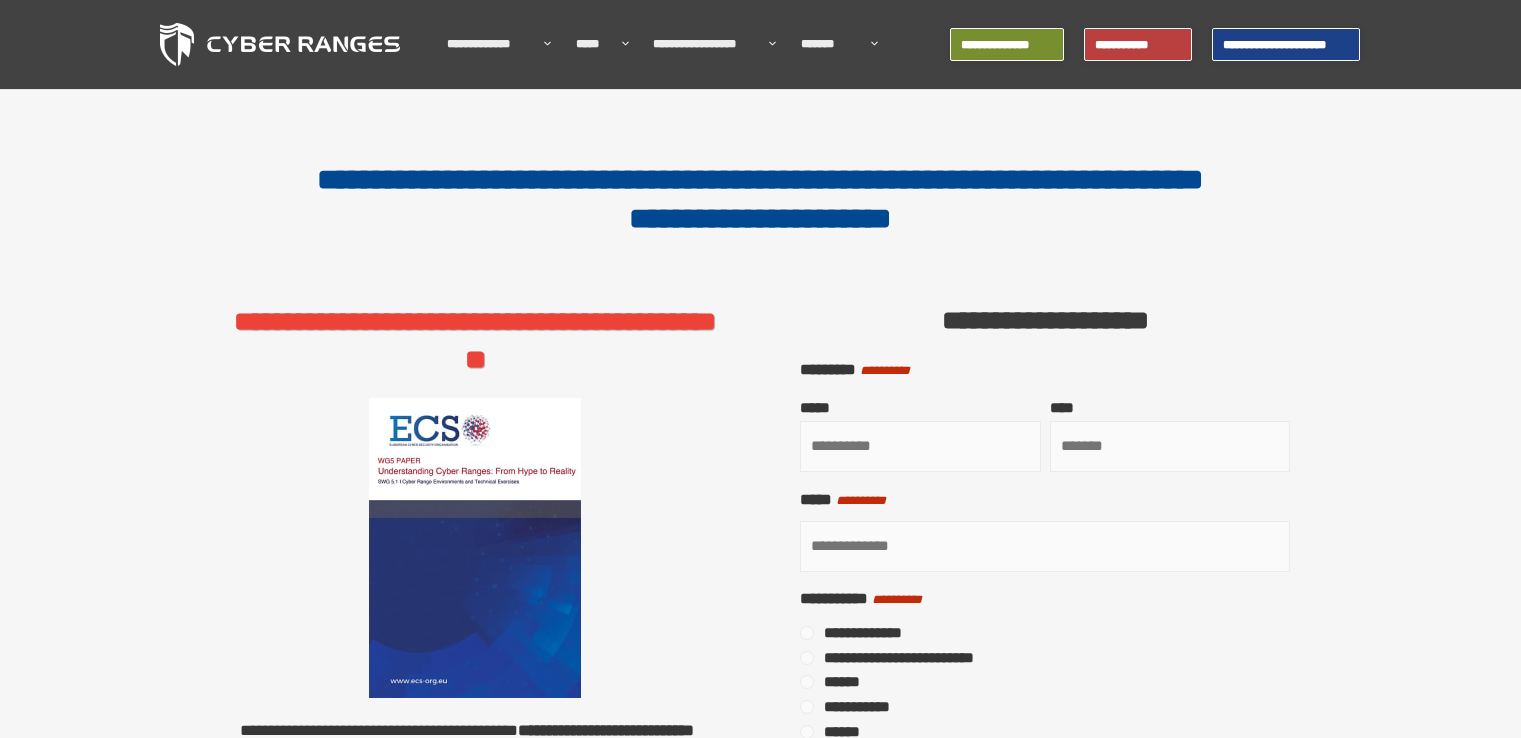 scroll, scrollTop: 0, scrollLeft: 0, axis: both 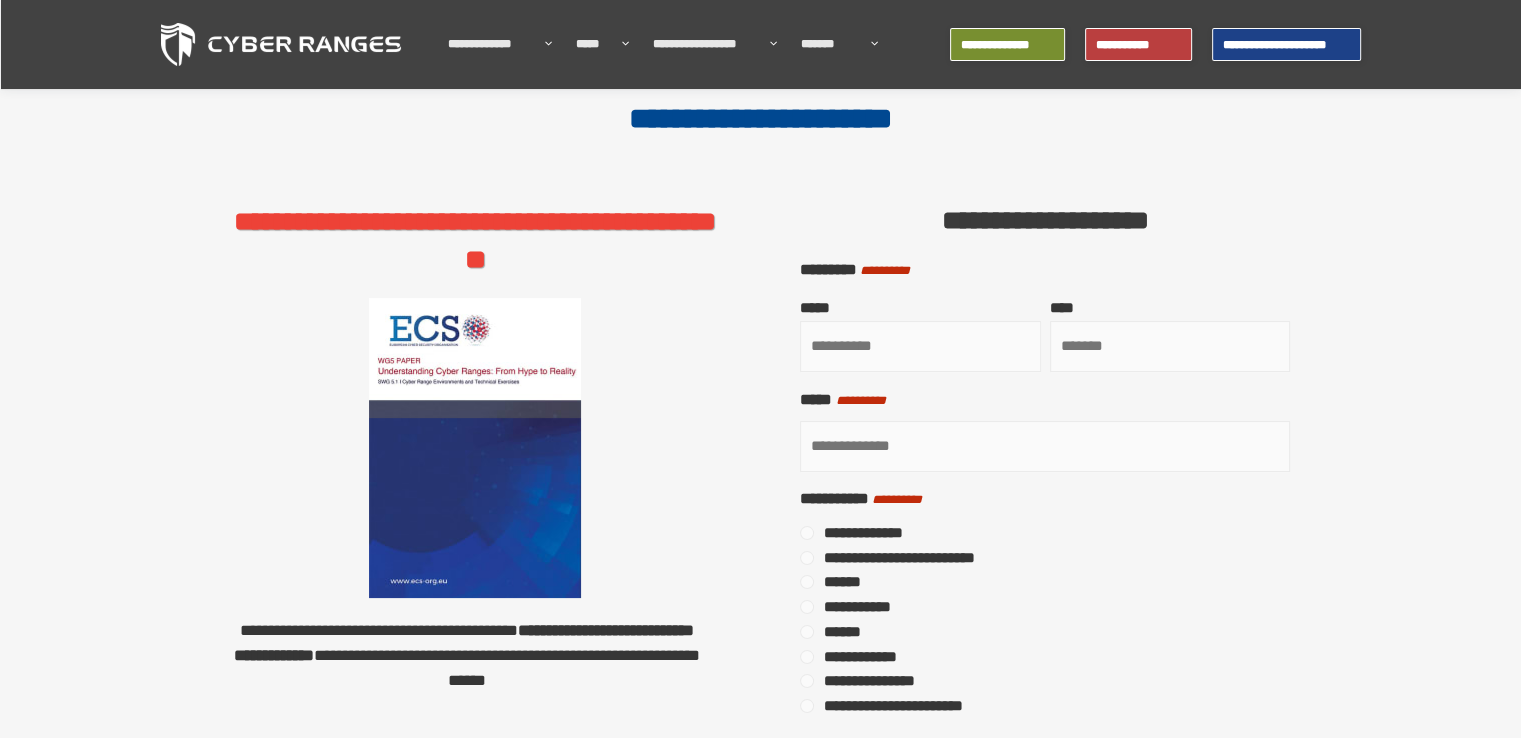 click on "**********" at bounding box center (1045, 446) 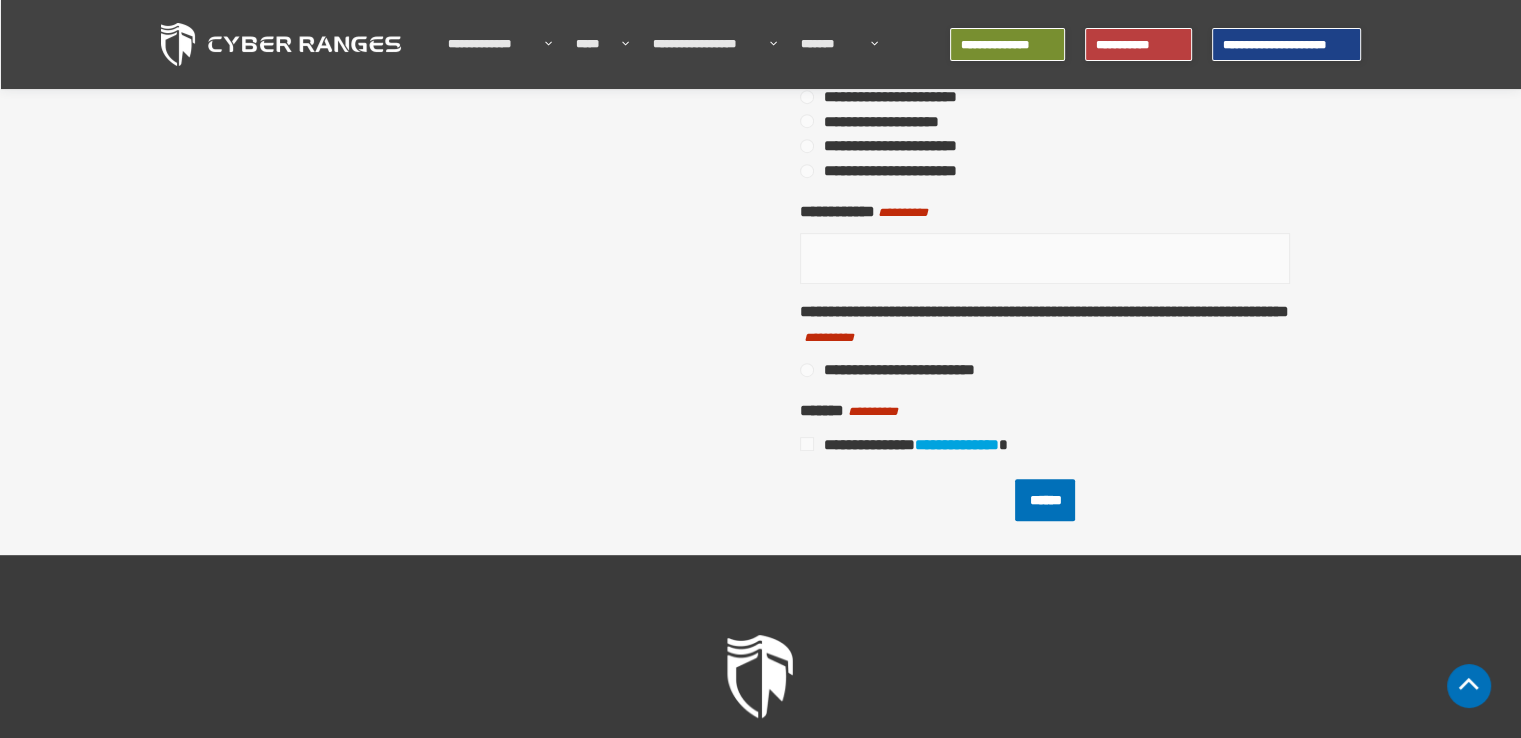 scroll, scrollTop: 900, scrollLeft: 0, axis: vertical 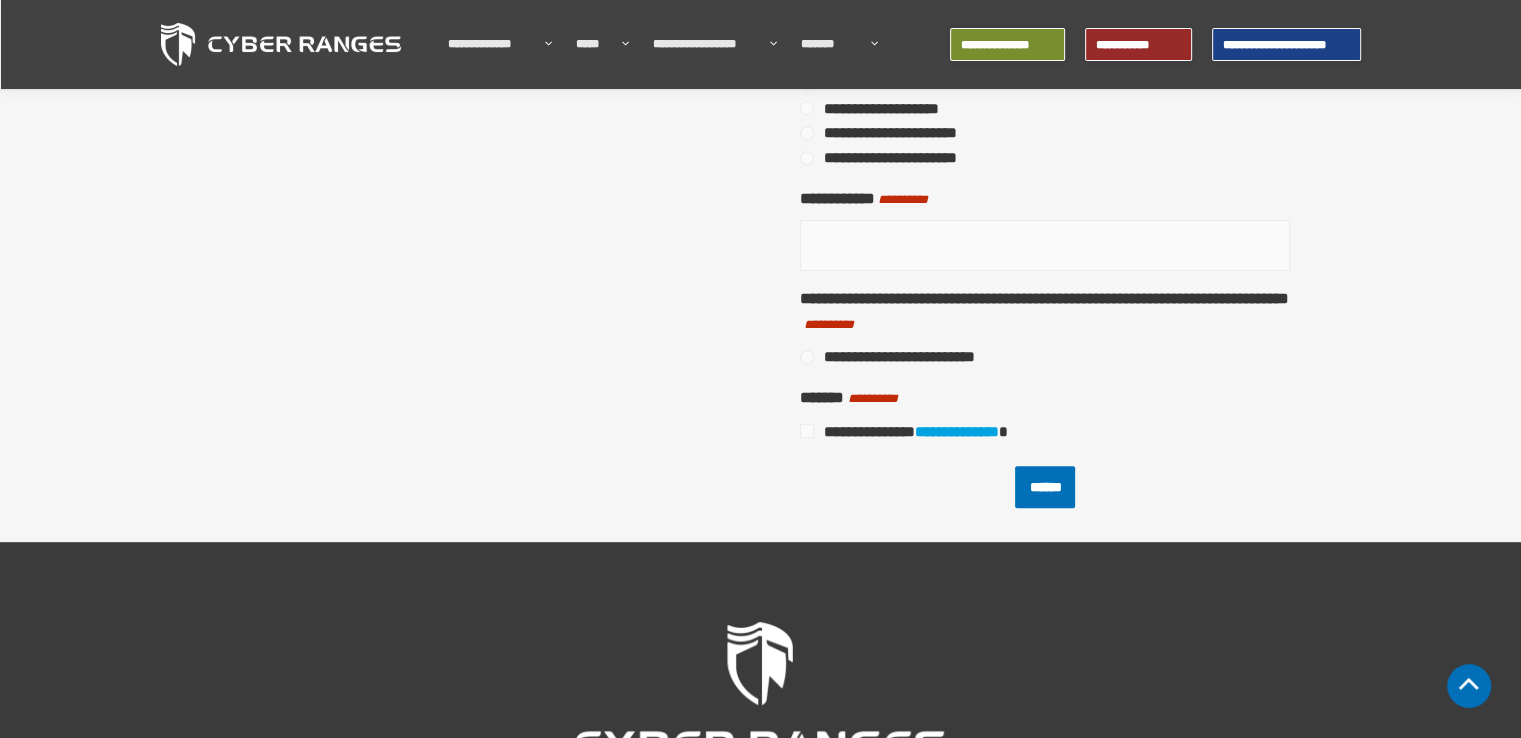 click on "**********" at bounding box center (1139, 45) 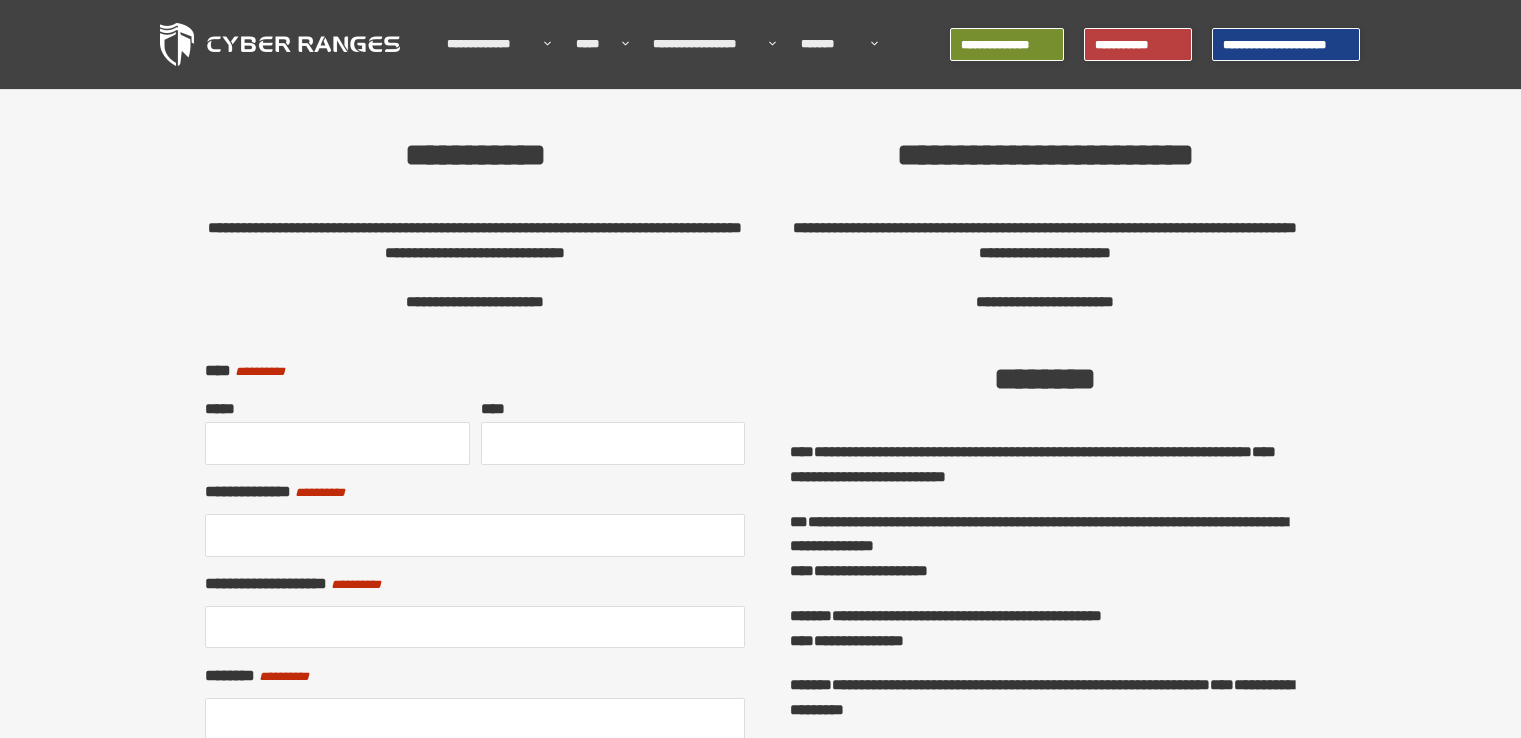 scroll, scrollTop: 0, scrollLeft: 0, axis: both 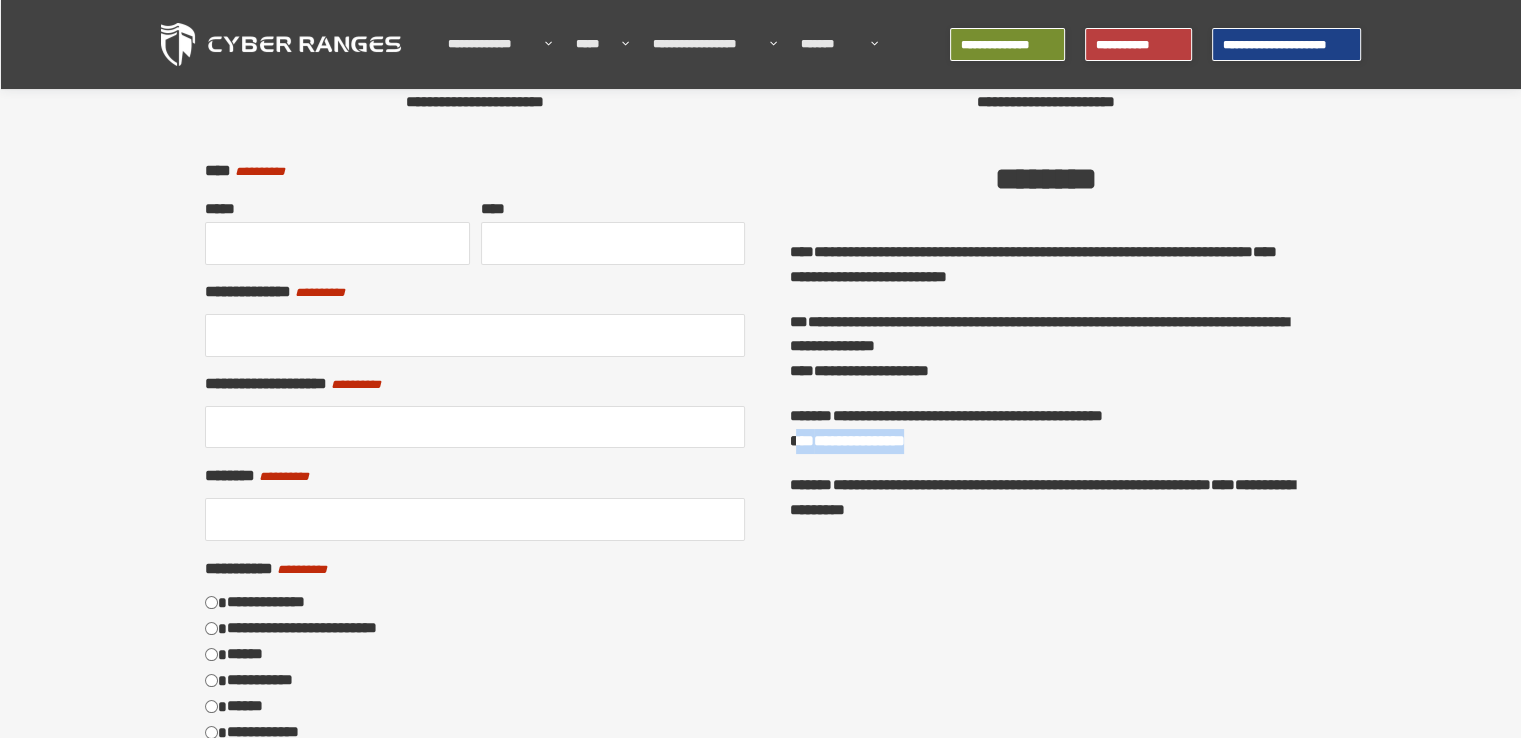 drag, startPoint x: 956, startPoint y: 435, endPoint x: 801, endPoint y: 438, distance: 155.02902 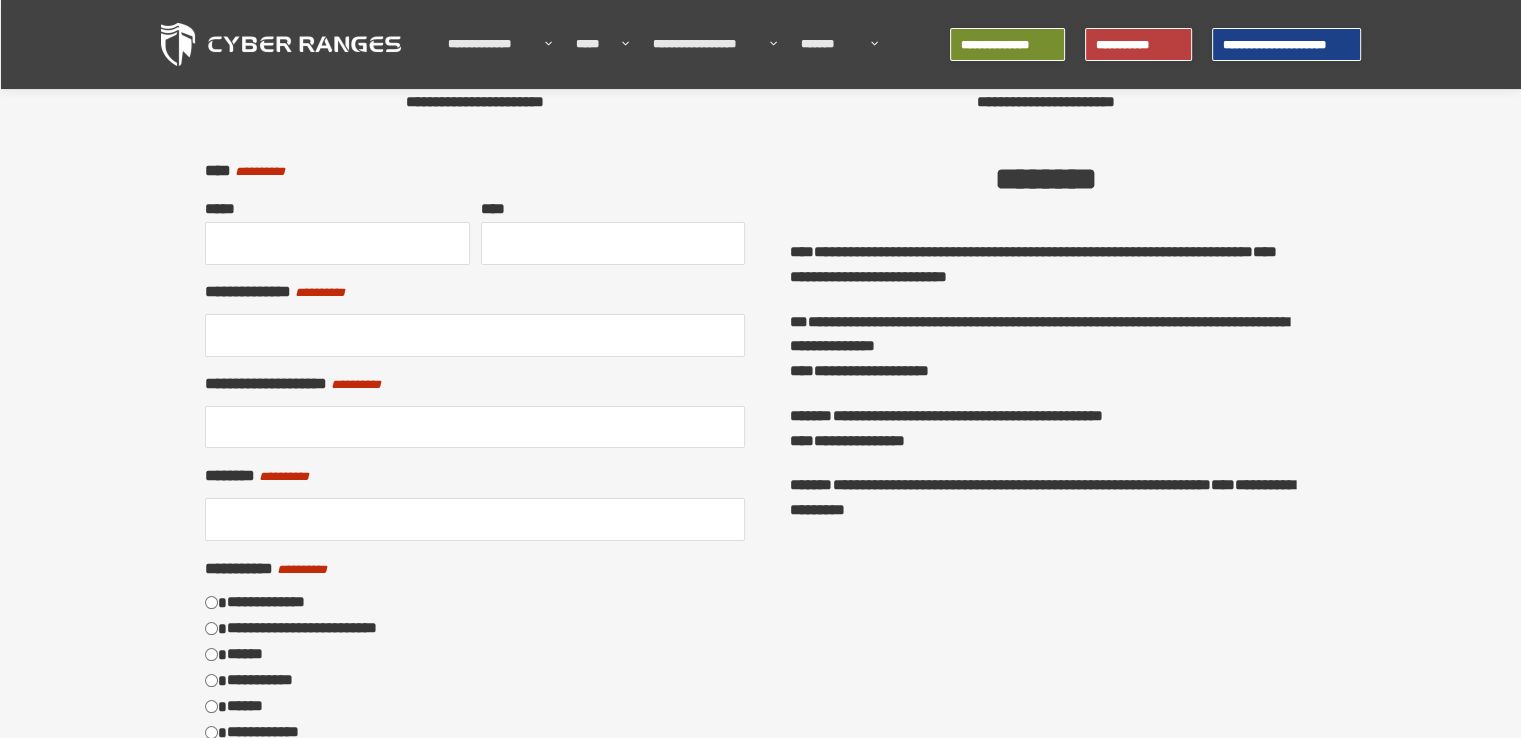 drag, startPoint x: 892, startPoint y: 464, endPoint x: 905, endPoint y: 464, distance: 13 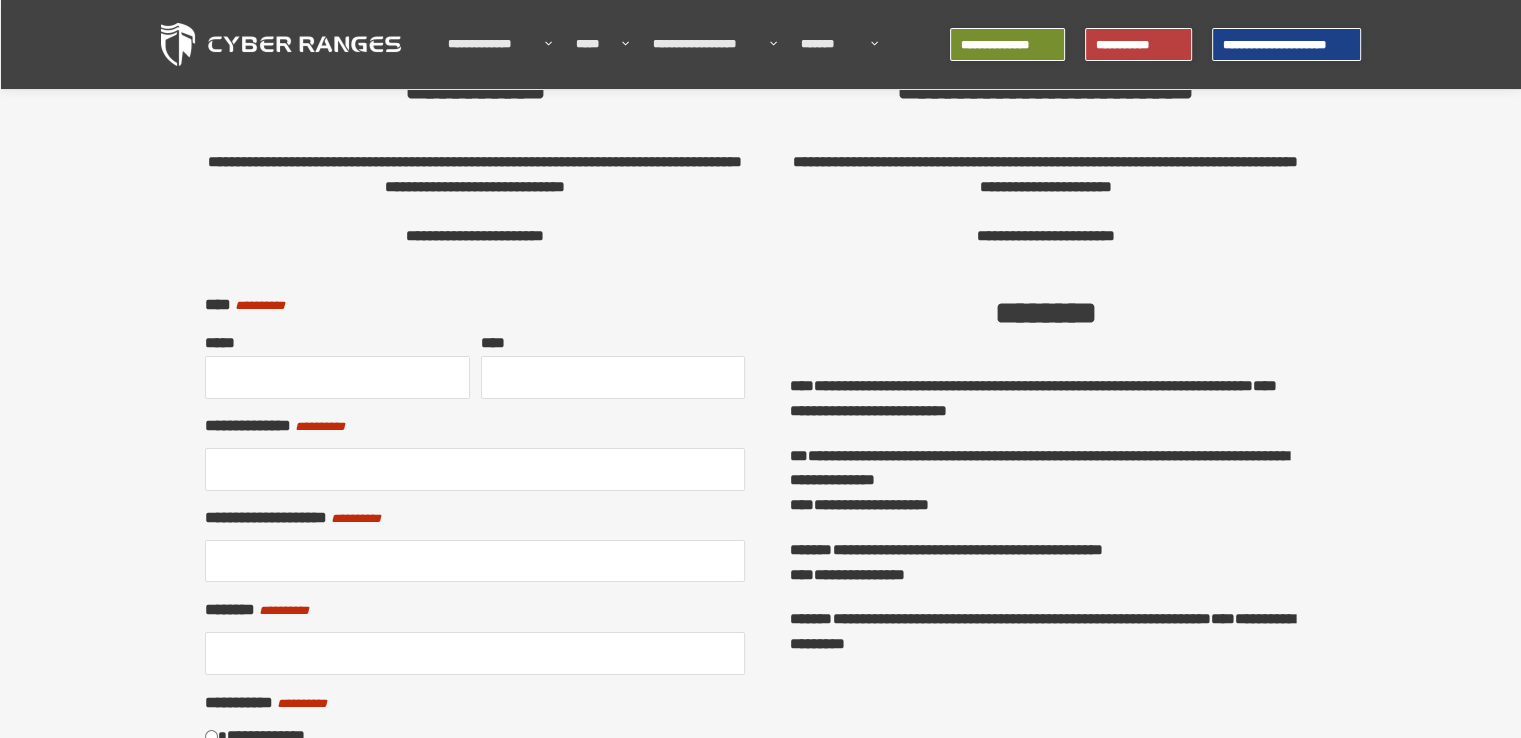 scroll, scrollTop: 60, scrollLeft: 0, axis: vertical 